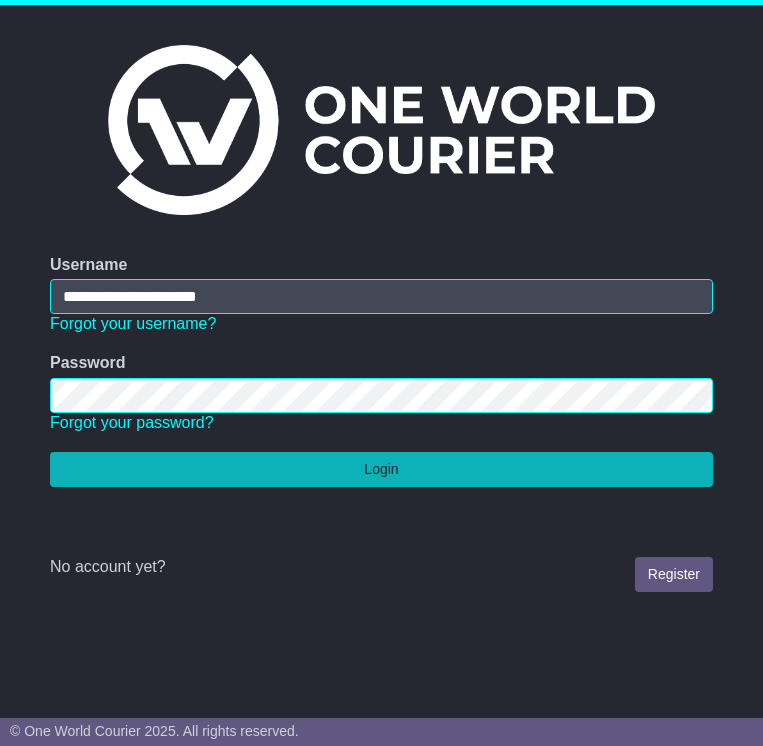 scroll, scrollTop: 0, scrollLeft: 0, axis: both 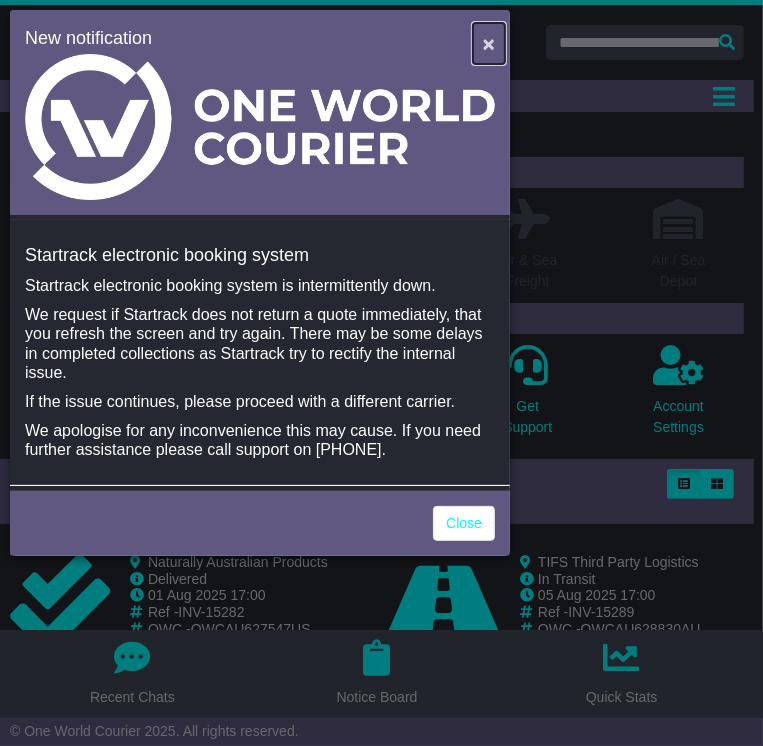 click on "×" at bounding box center [489, 43] 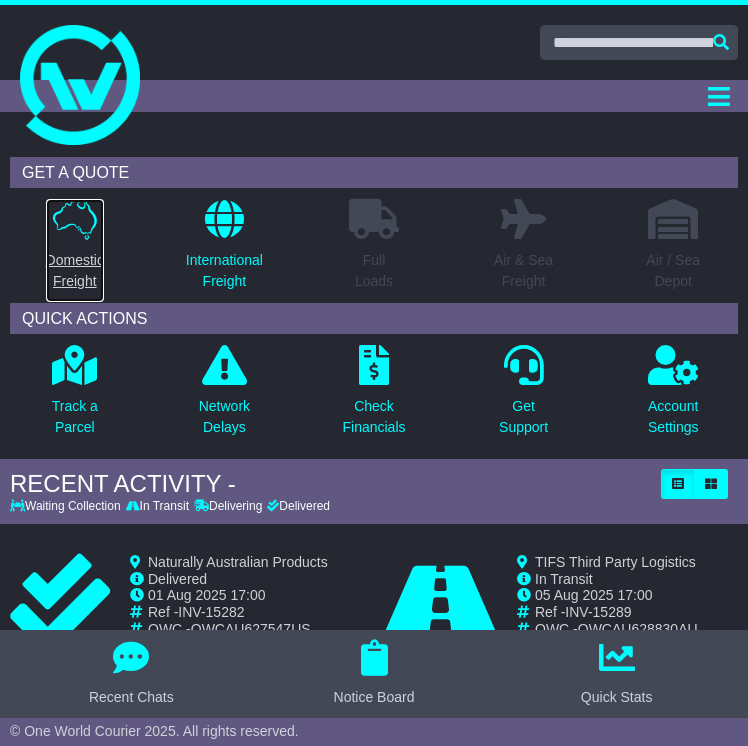 click on "Domestic Freight" at bounding box center [75, 271] 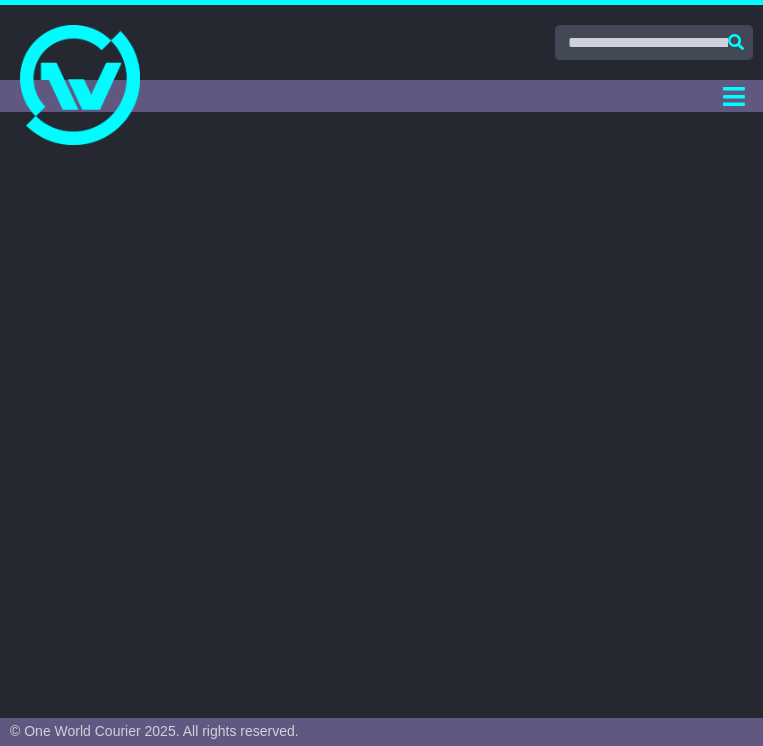 scroll, scrollTop: 0, scrollLeft: 0, axis: both 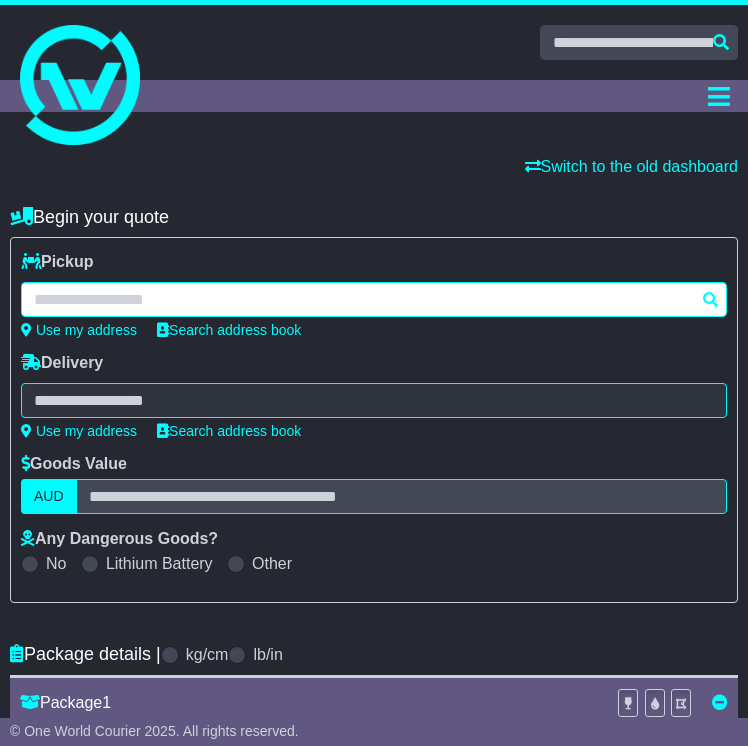 click at bounding box center (374, 299) 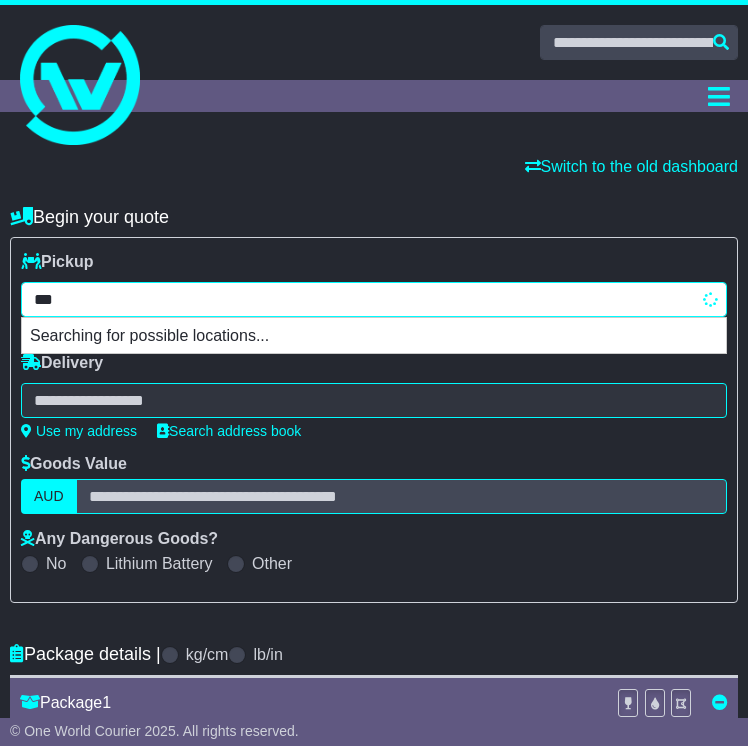 type on "****" 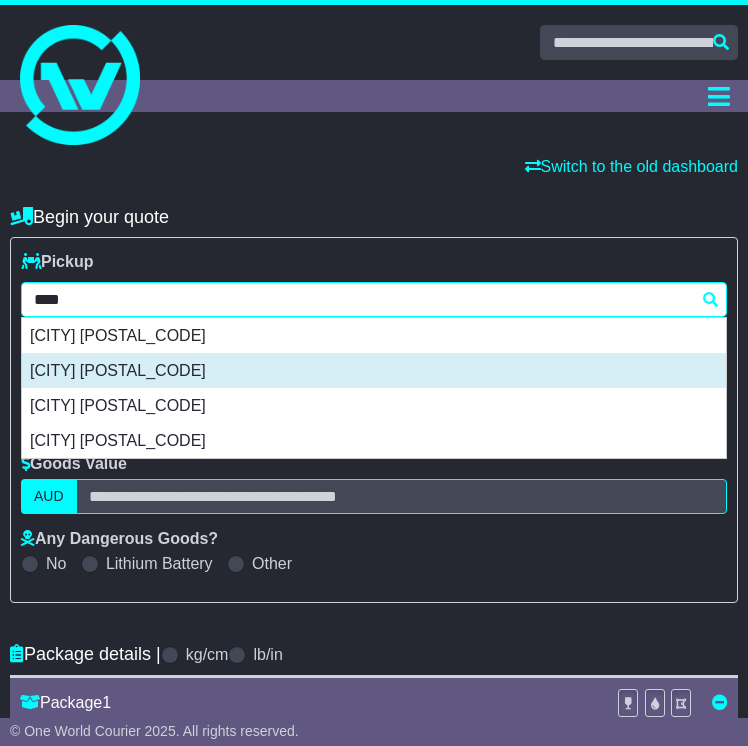 click on "[CITY] [POSTAL_CODE]" at bounding box center (374, 370) 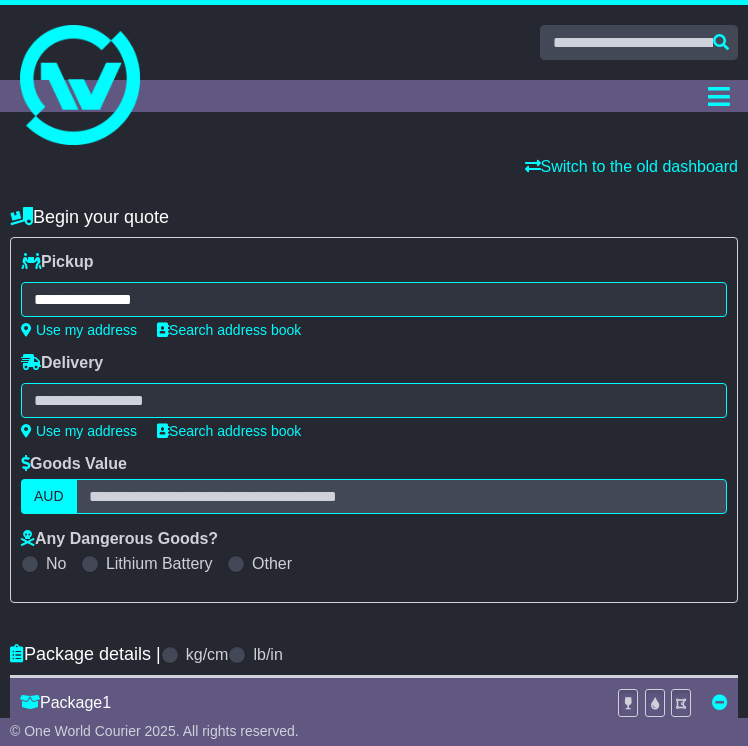 type on "**********" 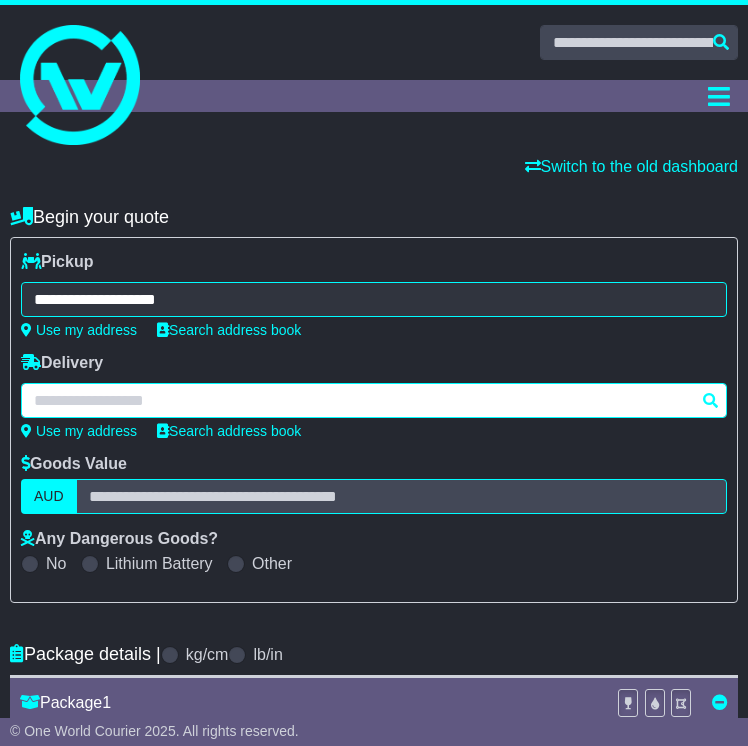 click at bounding box center [374, 400] 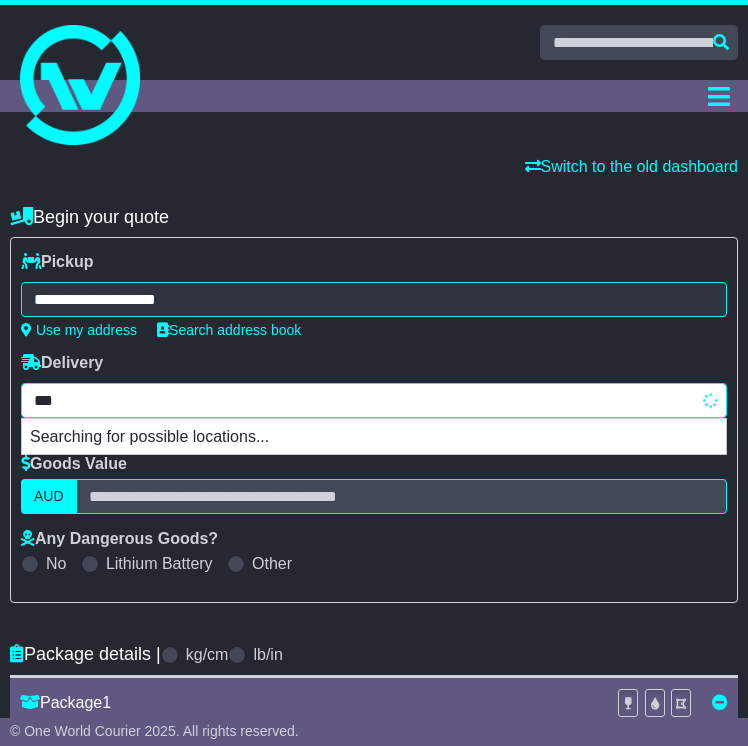 type on "****" 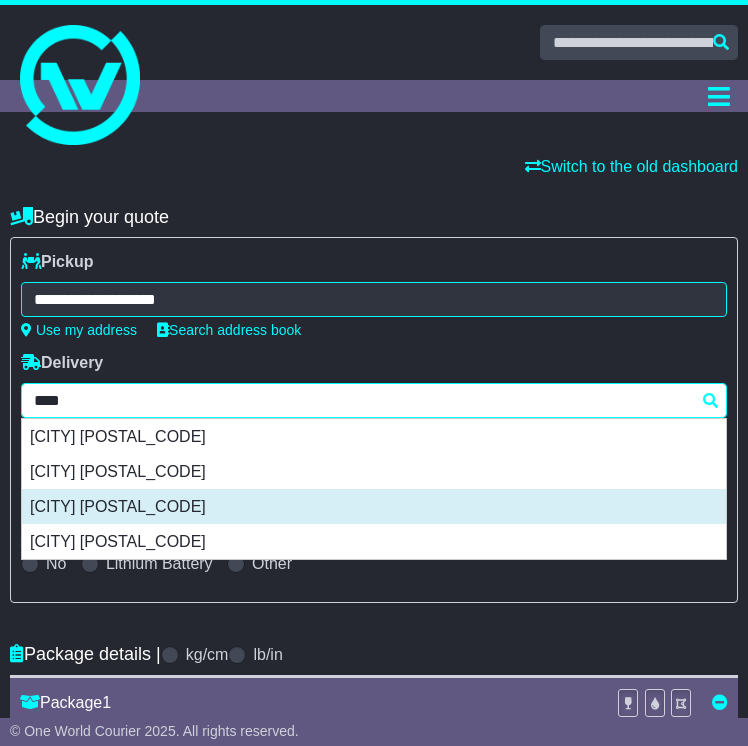 click on "[CITY] [POSTAL_CODE]" at bounding box center [374, 506] 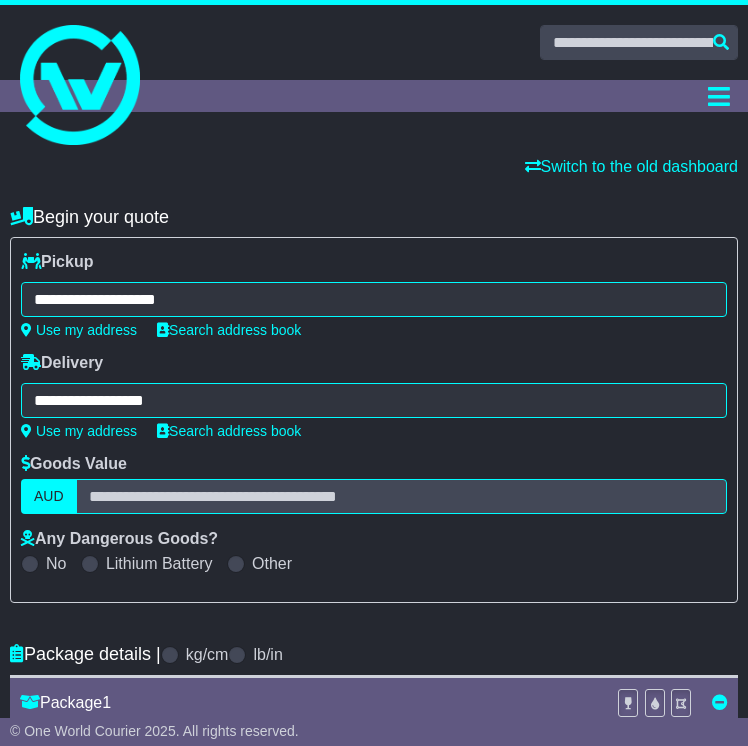 type on "**********" 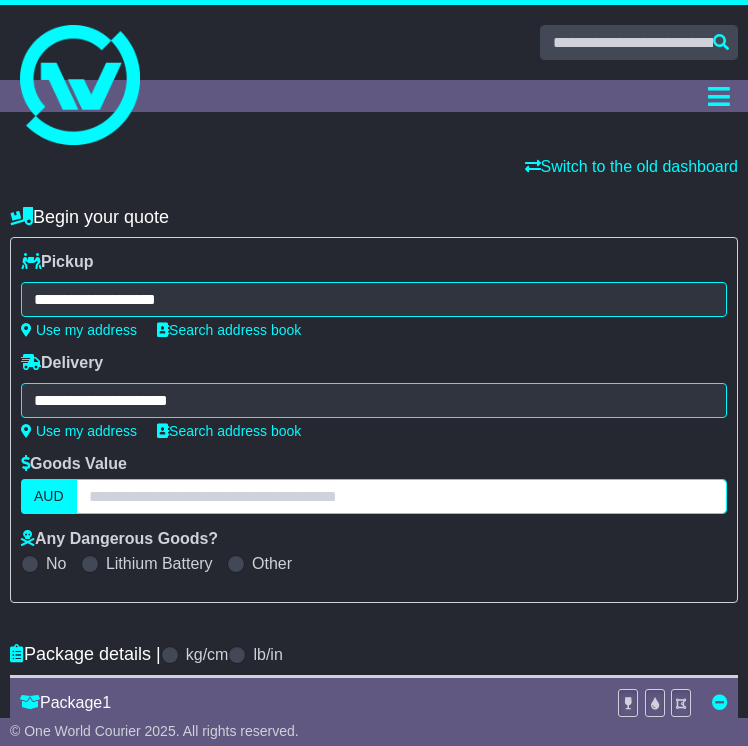 click at bounding box center [401, 496] 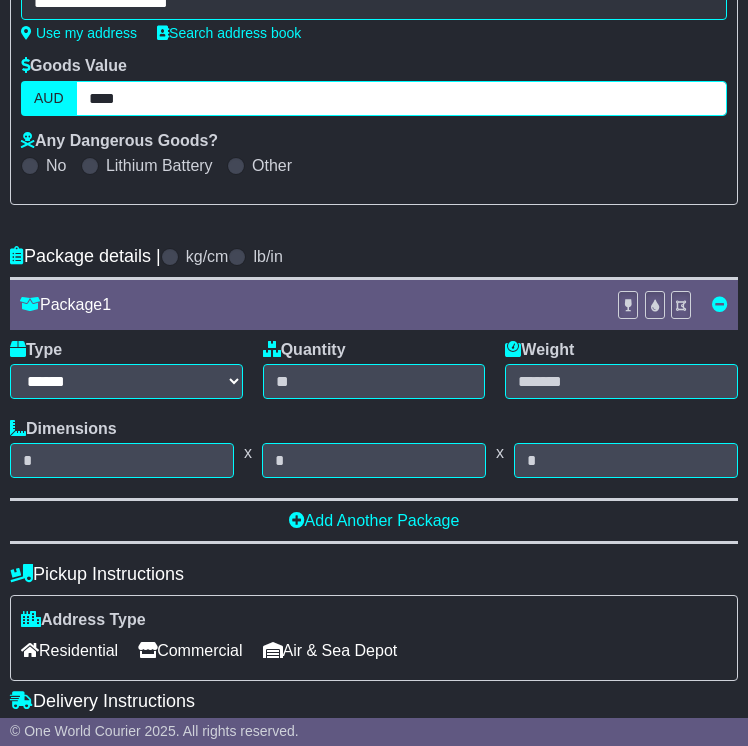 scroll, scrollTop: 400, scrollLeft: 0, axis: vertical 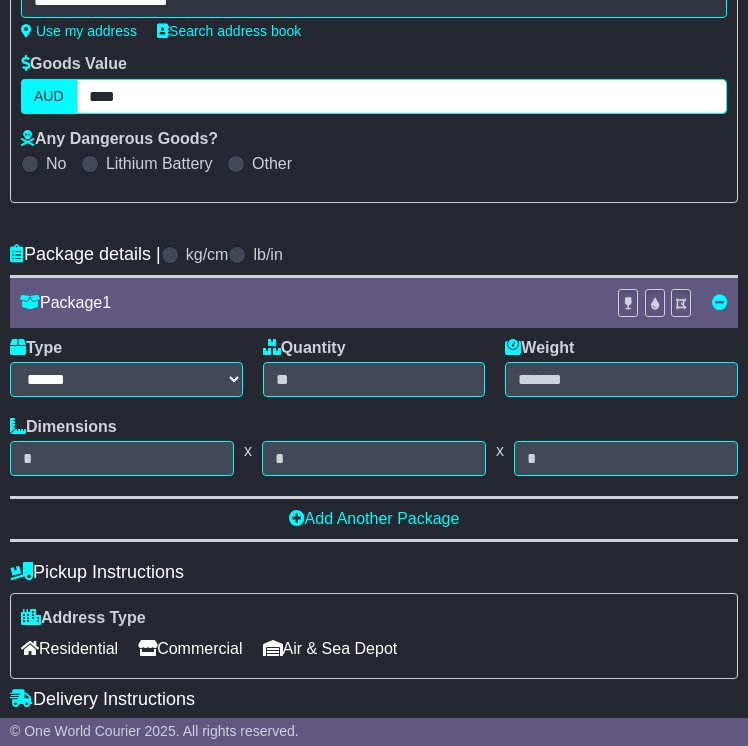 type on "****" 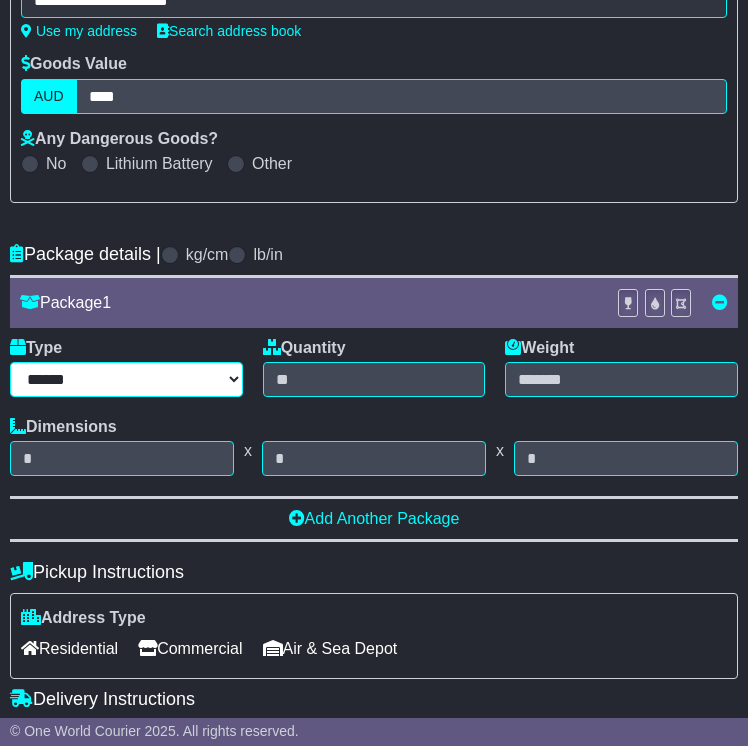 click on "****** ****** *** ******** ***** **** **** ****** *** *******" at bounding box center [126, 379] 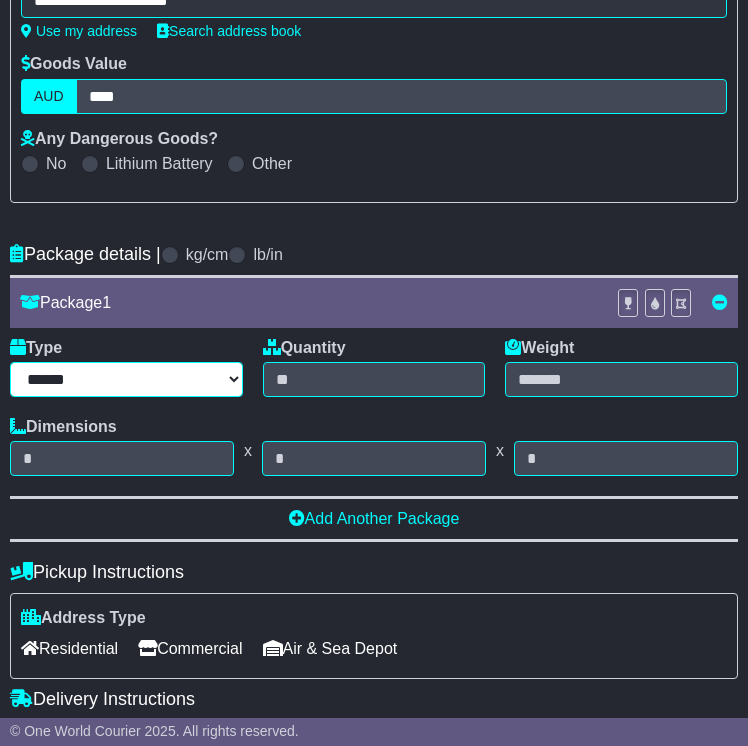 select on "****" 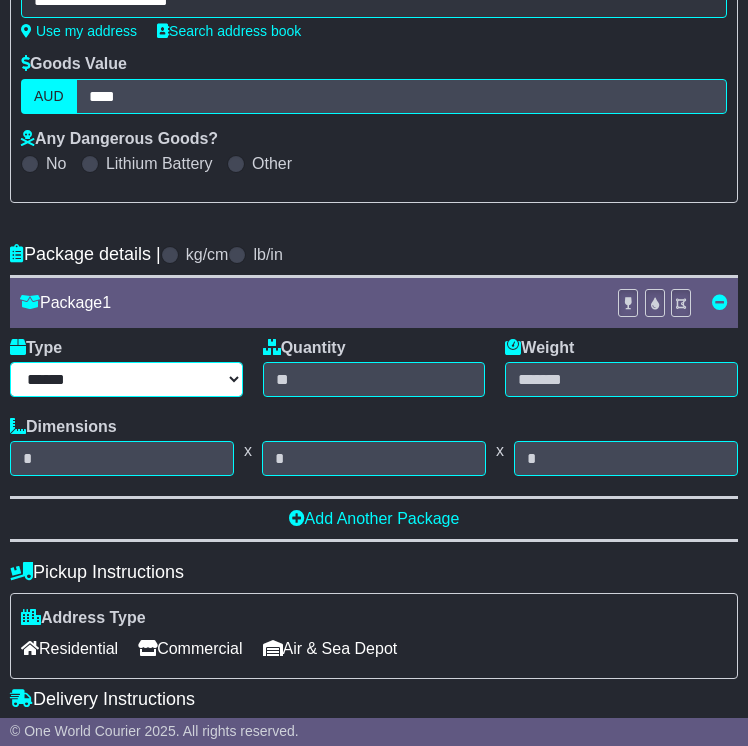 click on "****** ****** *** ******** ***** **** **** ****** *** *******" at bounding box center [126, 379] 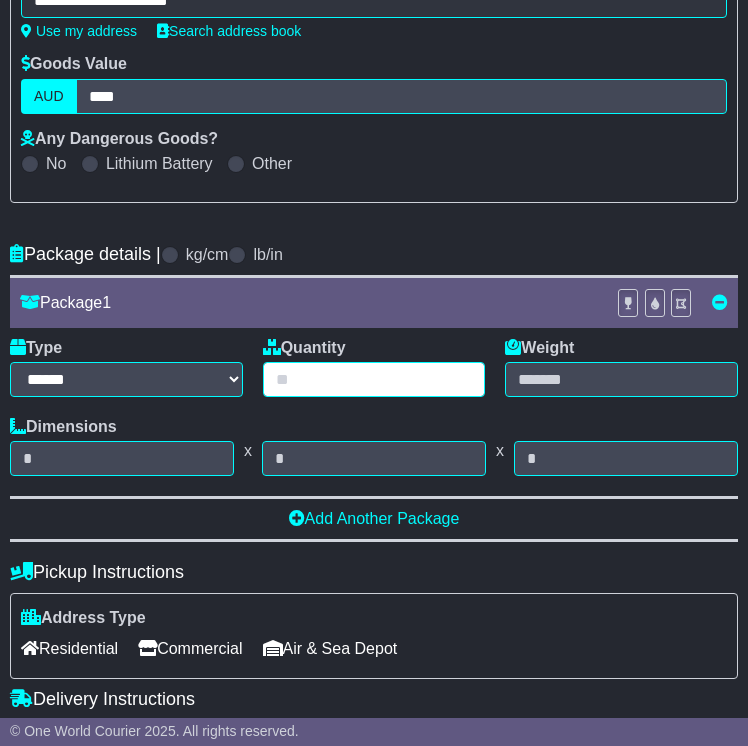 click at bounding box center [374, 379] 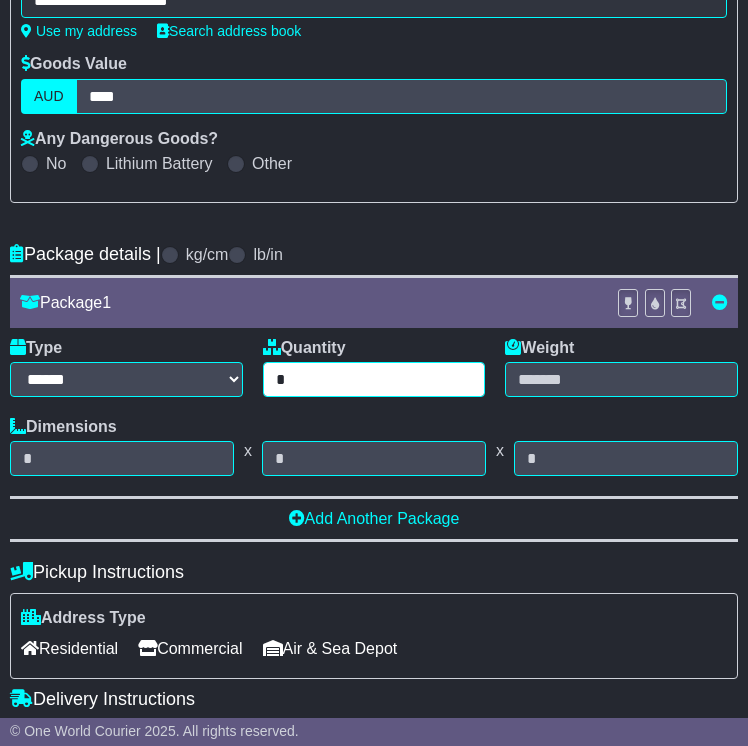 type on "*" 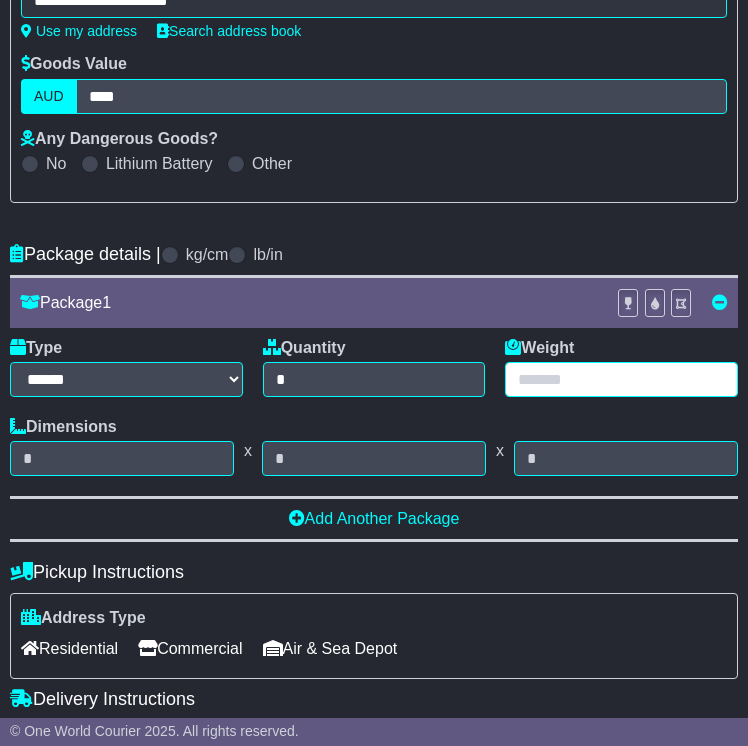 click at bounding box center [621, 379] 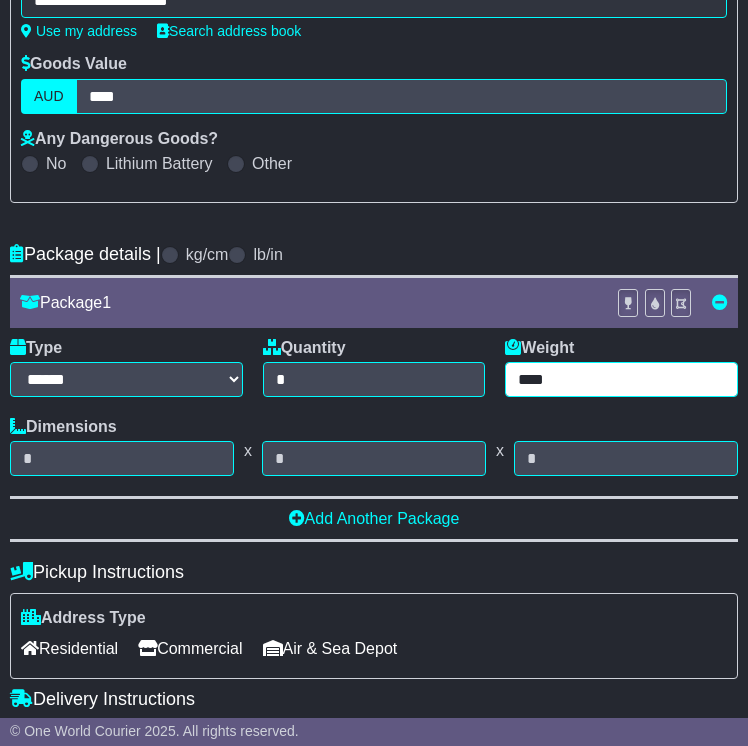 type on "****" 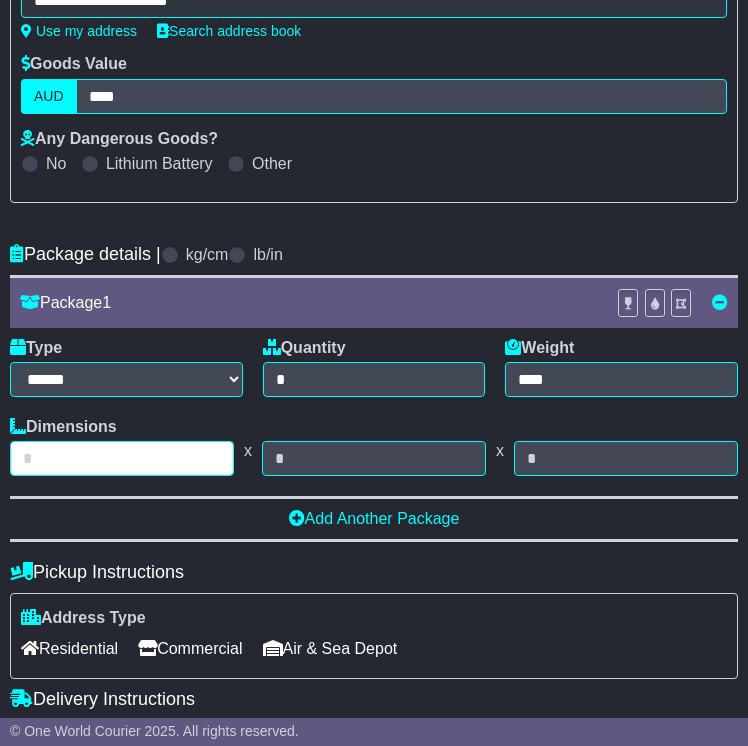 click at bounding box center [122, 458] 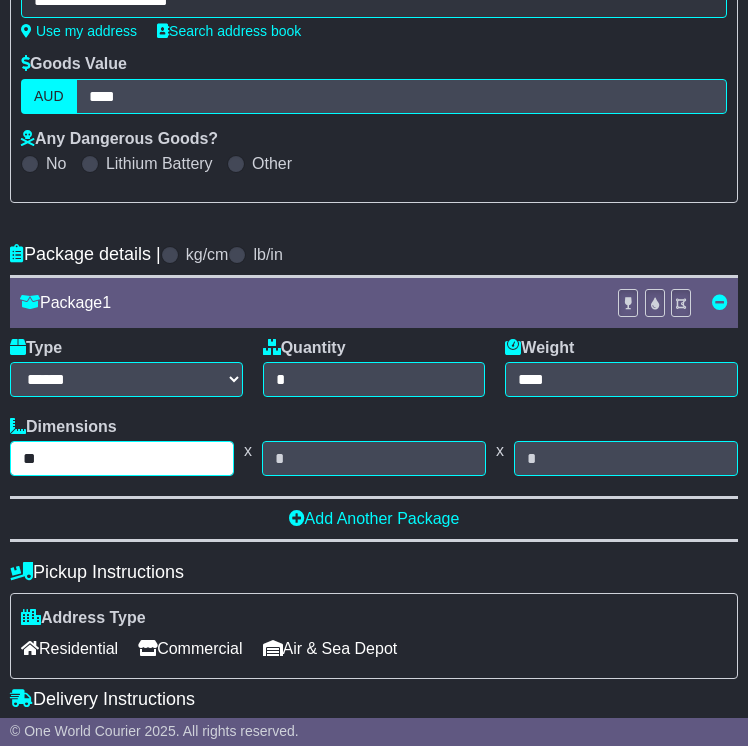 type on "**" 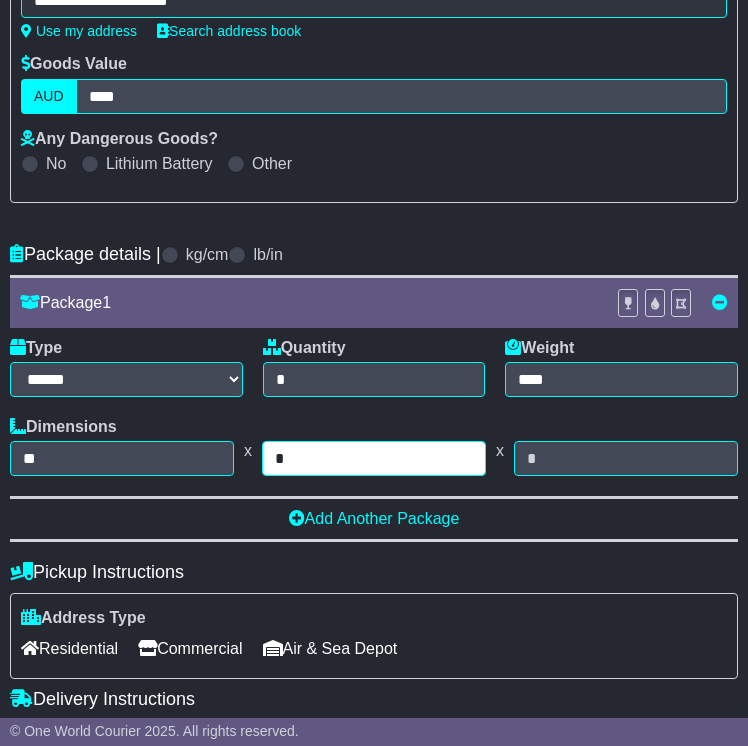 click on "*" at bounding box center (374, 458) 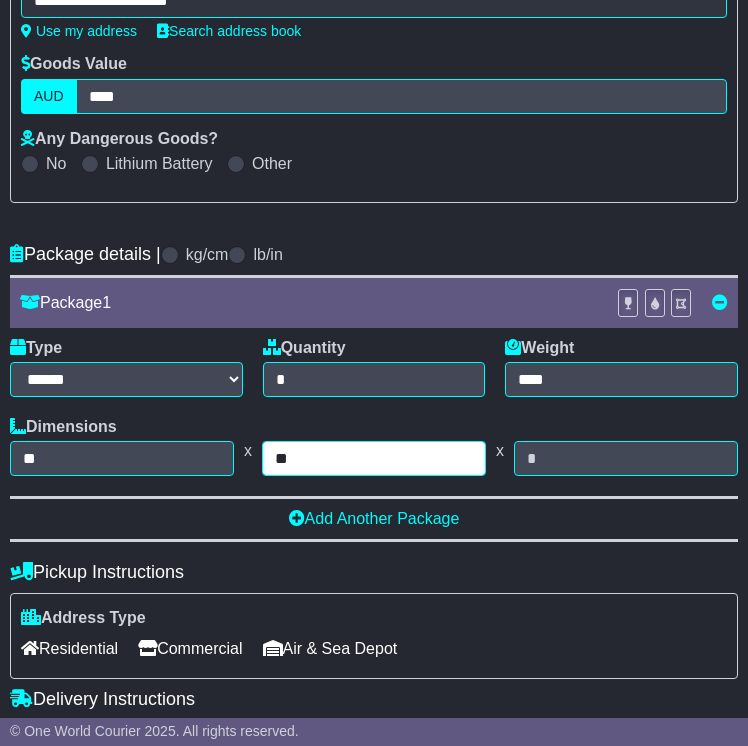 type on "**" 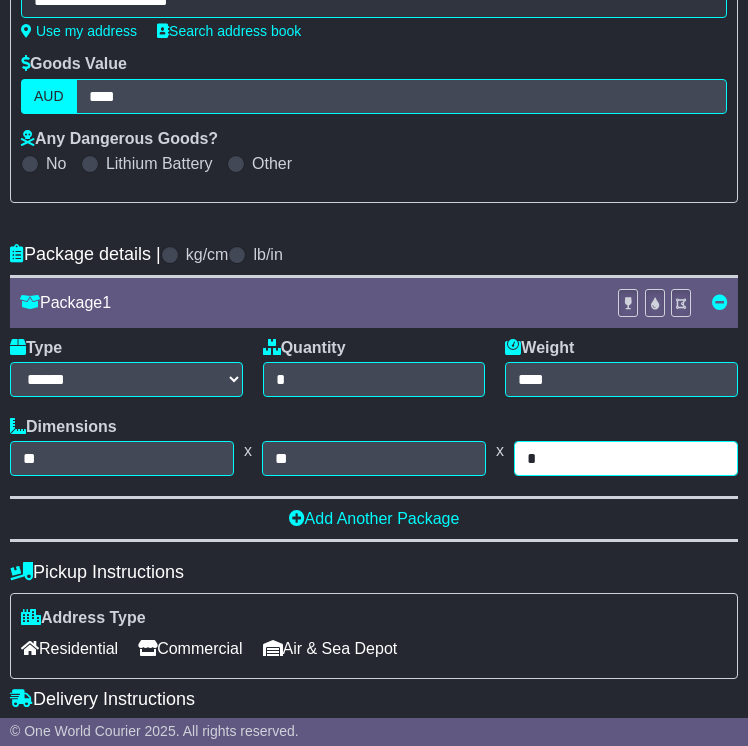 click on "*" at bounding box center (626, 458) 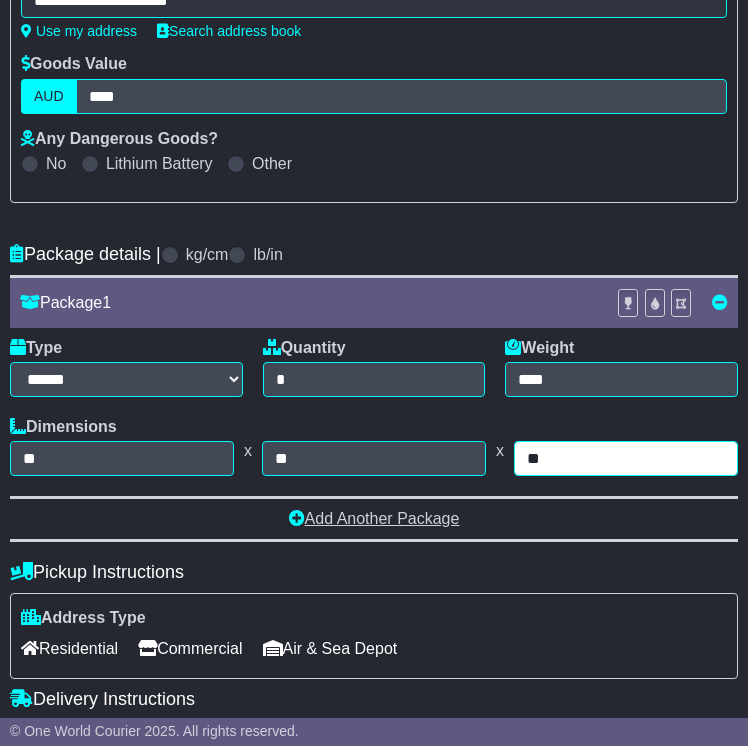 type on "**" 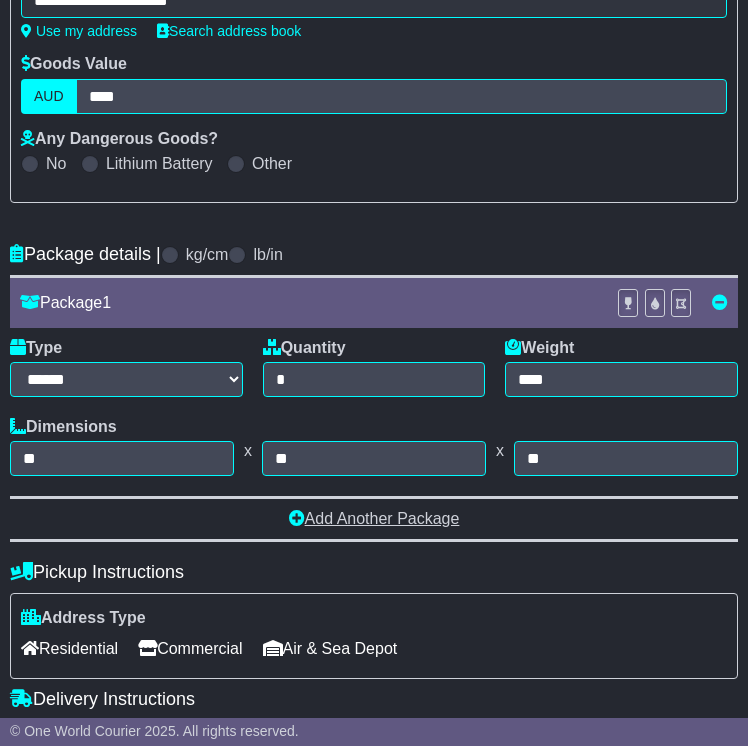 click on "Add Another Package" at bounding box center [374, 518] 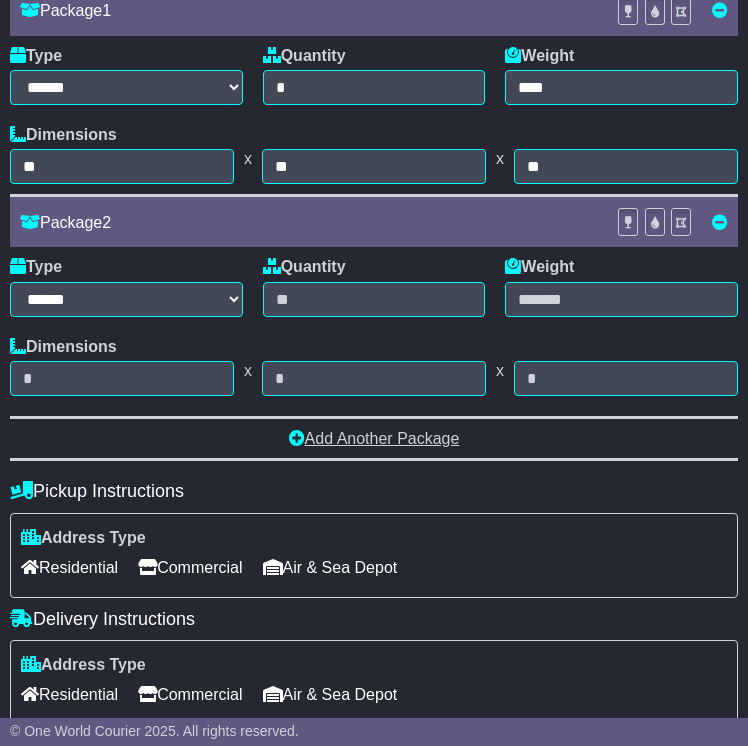 scroll, scrollTop: 700, scrollLeft: 0, axis: vertical 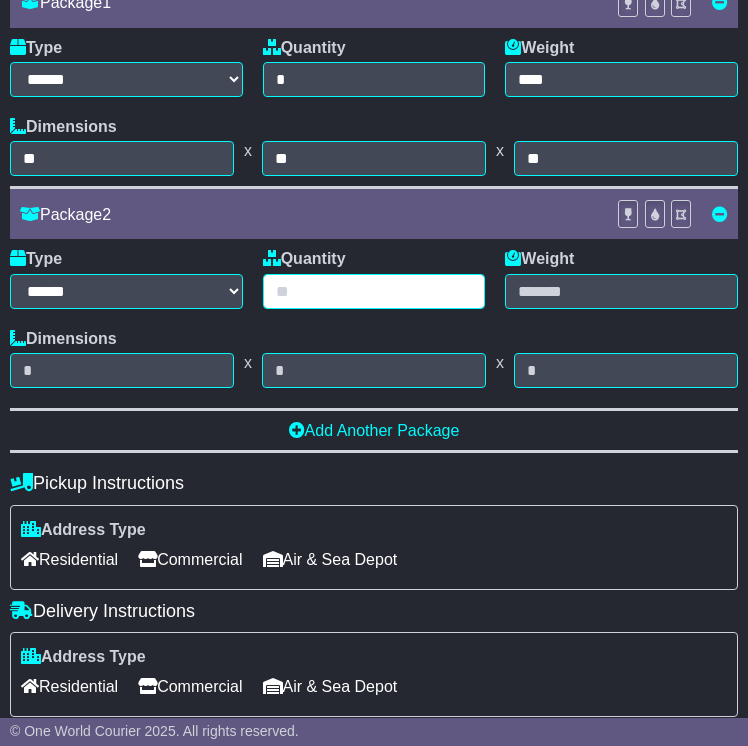 click at bounding box center [374, 291] 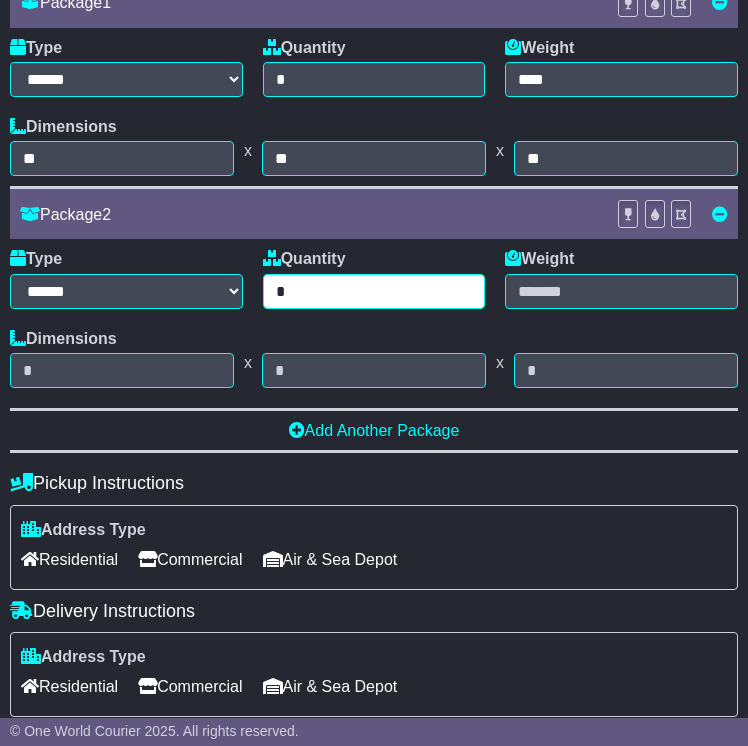 type on "*" 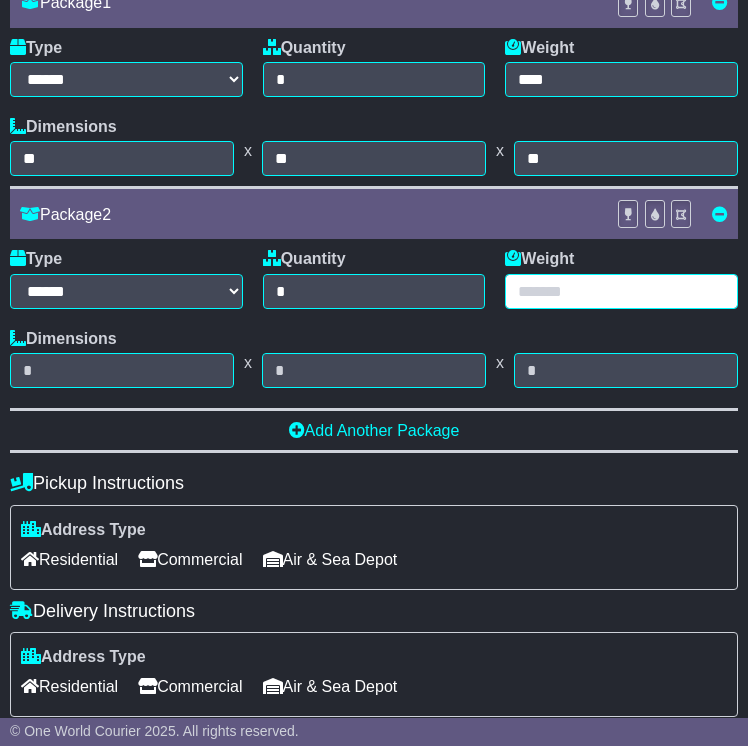 click at bounding box center (621, 291) 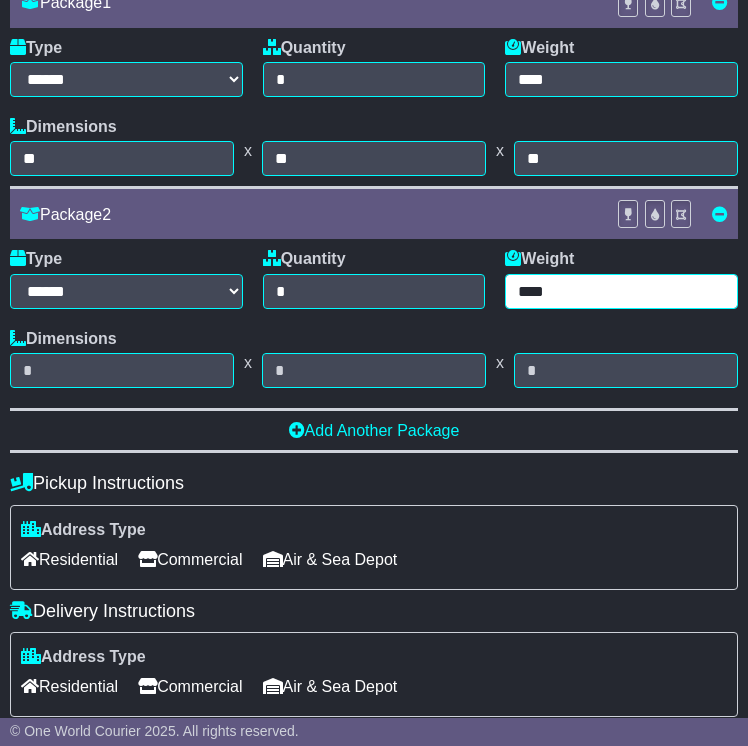 type on "****" 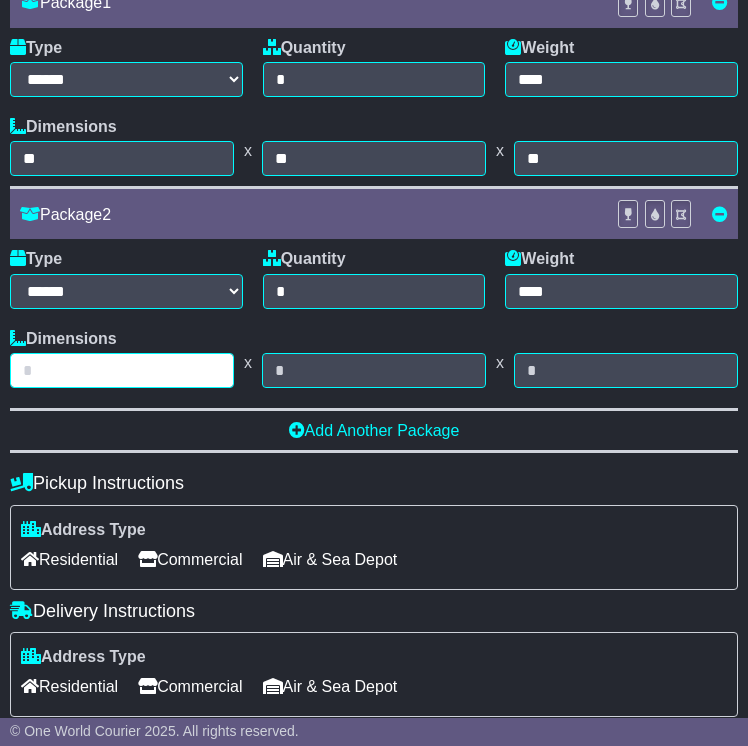 click at bounding box center (122, 370) 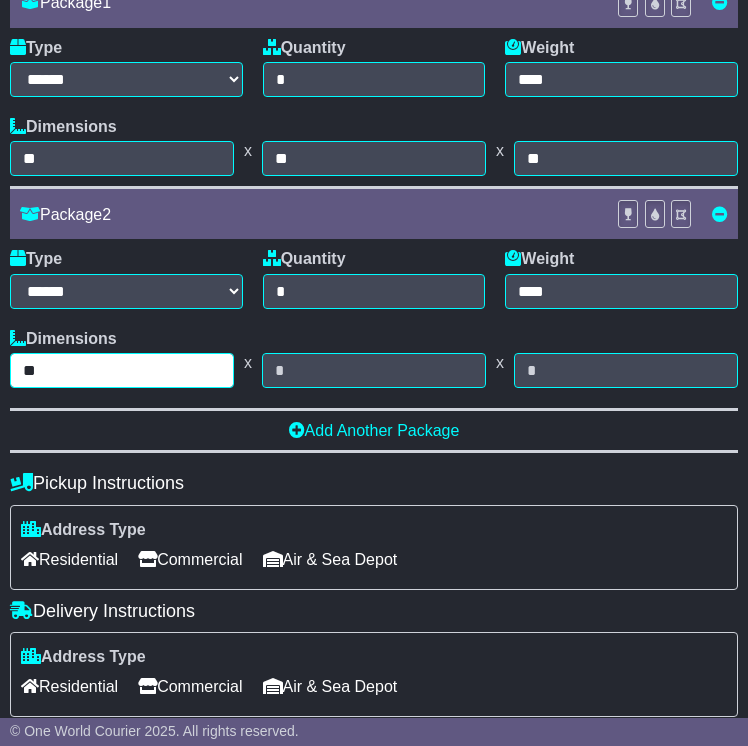 type on "**" 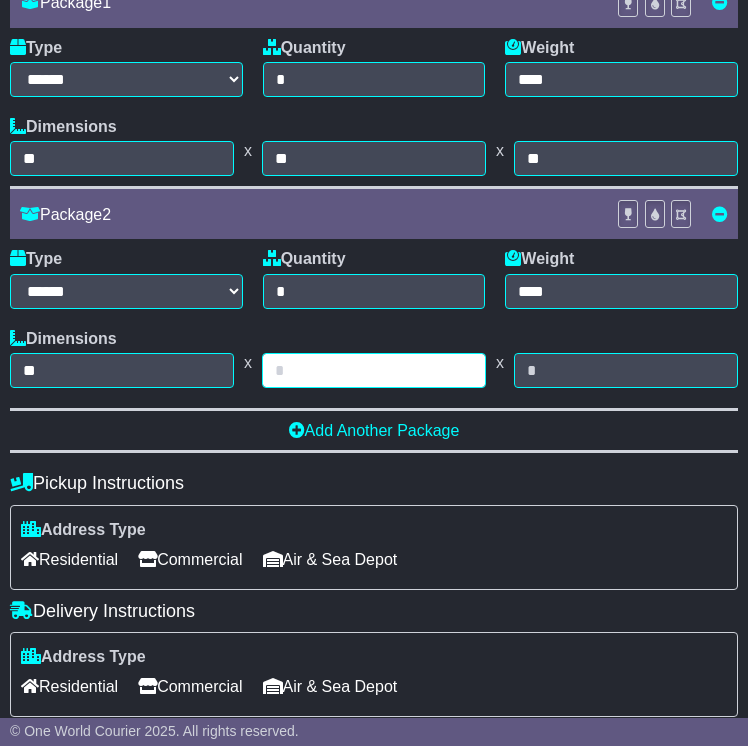 click at bounding box center [374, 370] 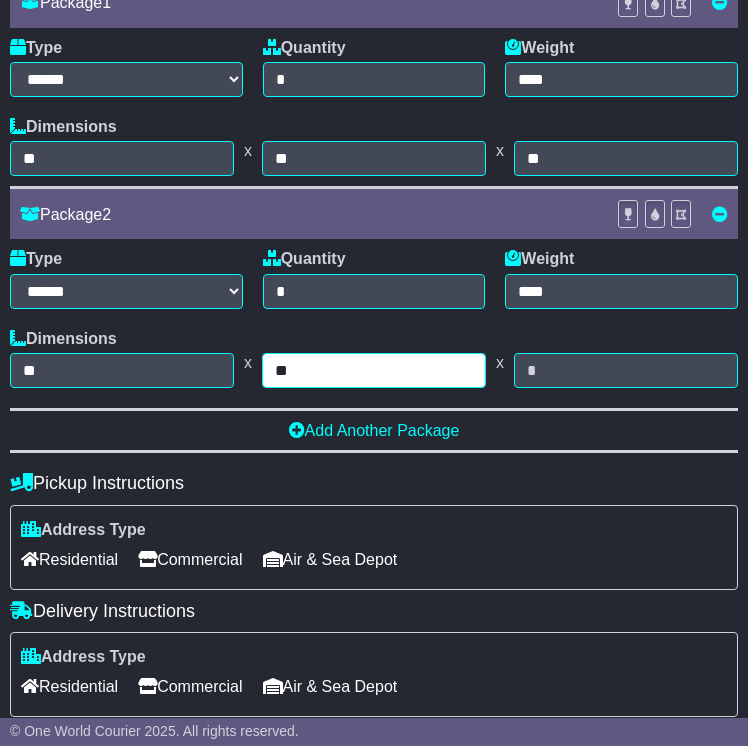 type on "*" 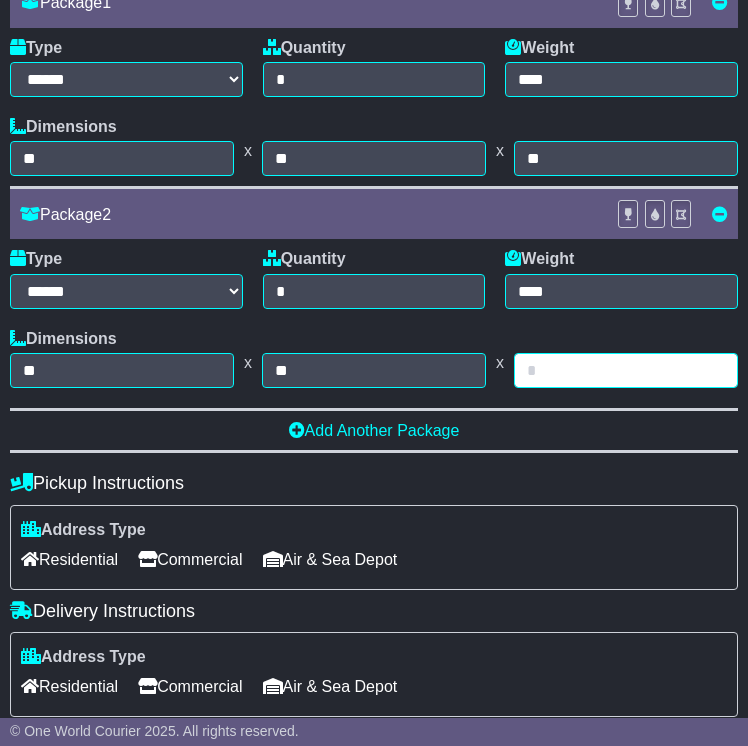 click at bounding box center [626, 370] 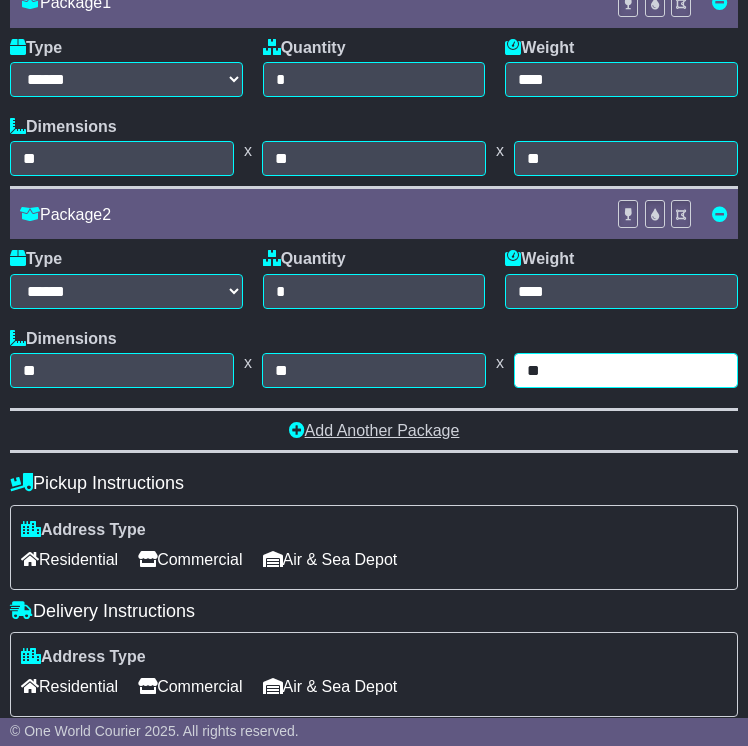 type on "**" 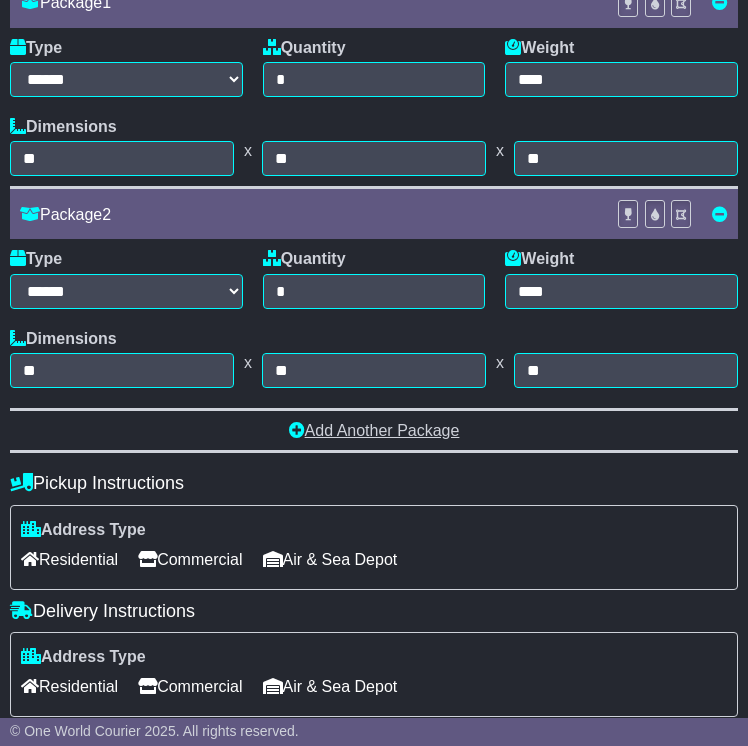 click on "Add Another Package" at bounding box center [374, 430] 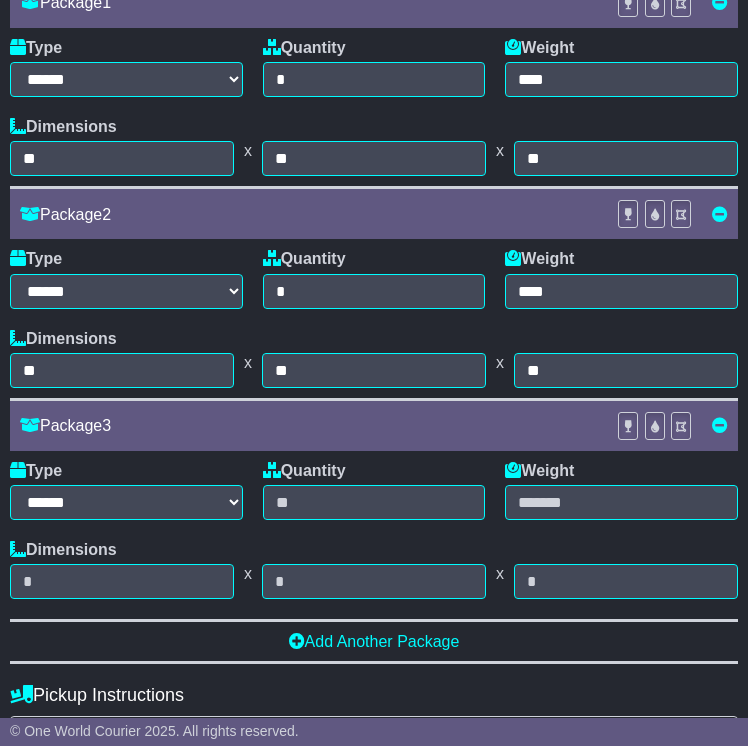 click on "Quantity" at bounding box center (374, 490) 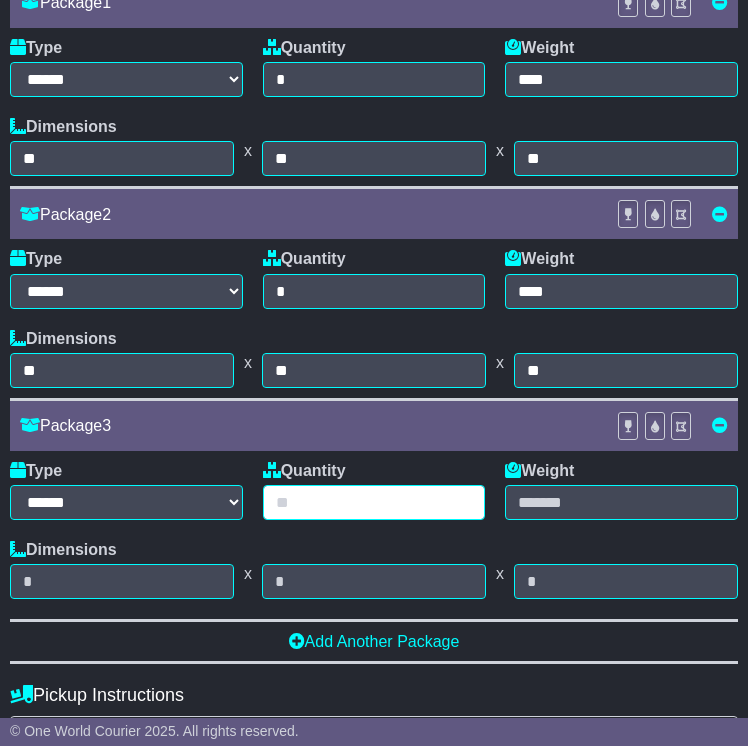 click at bounding box center (374, 502) 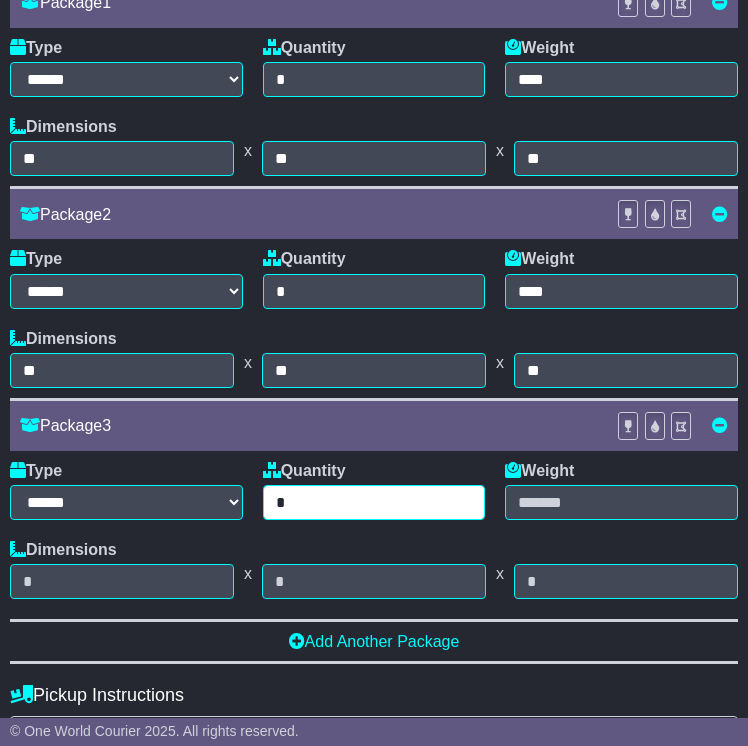 type on "*" 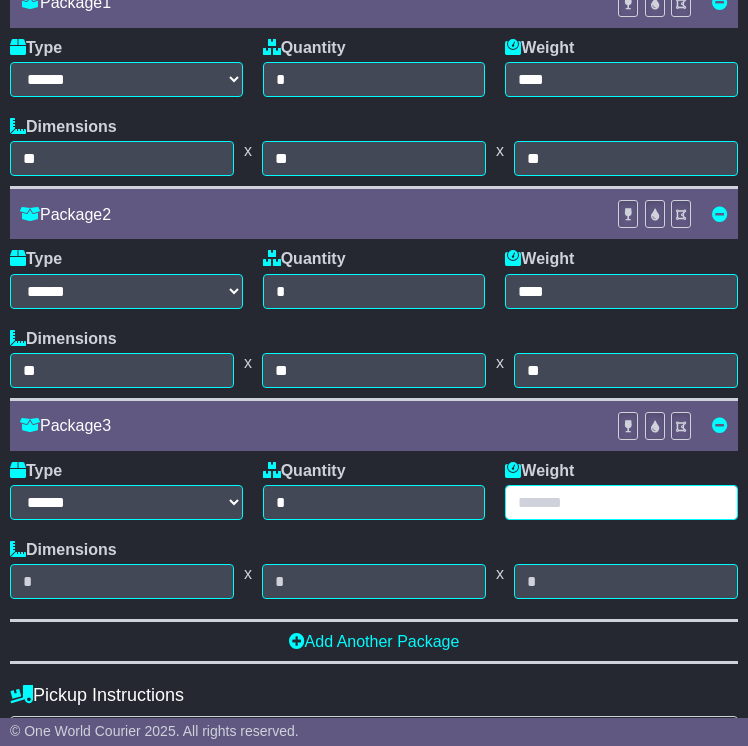 click at bounding box center (621, 502) 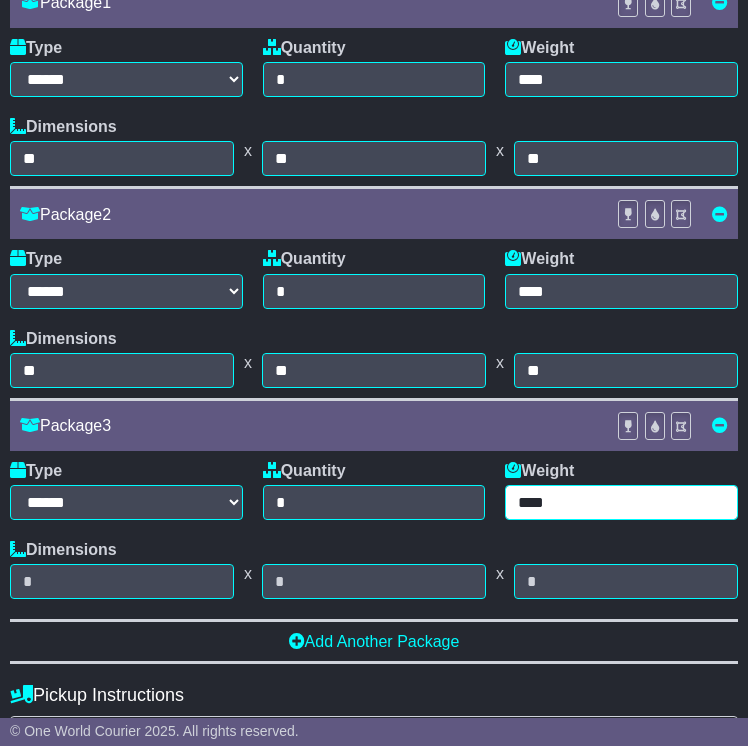 type on "****" 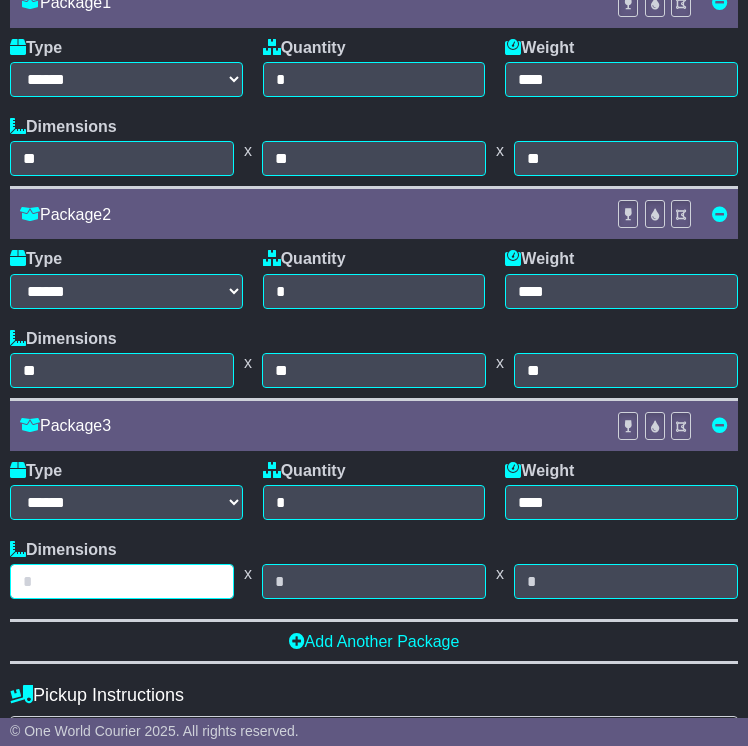 click at bounding box center [122, 581] 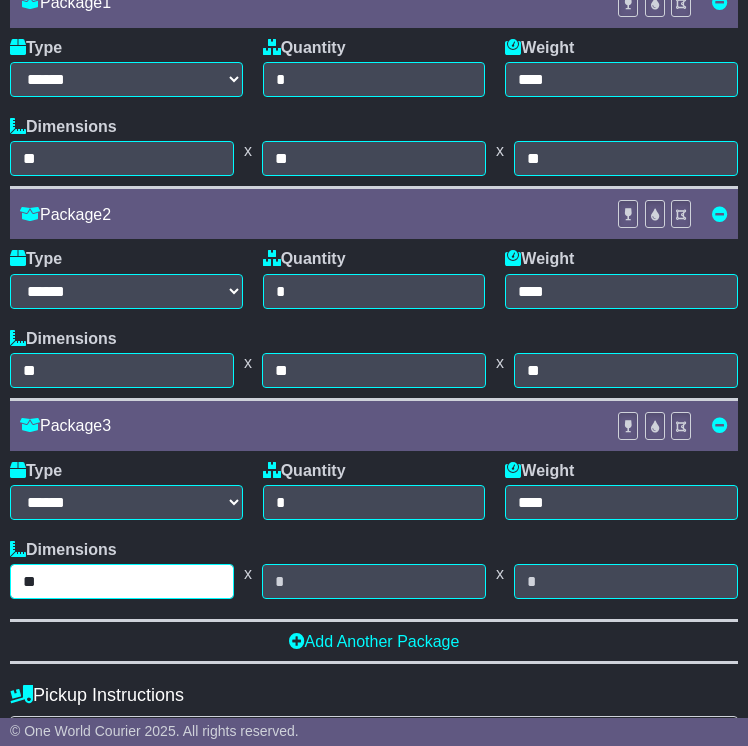 type on "**" 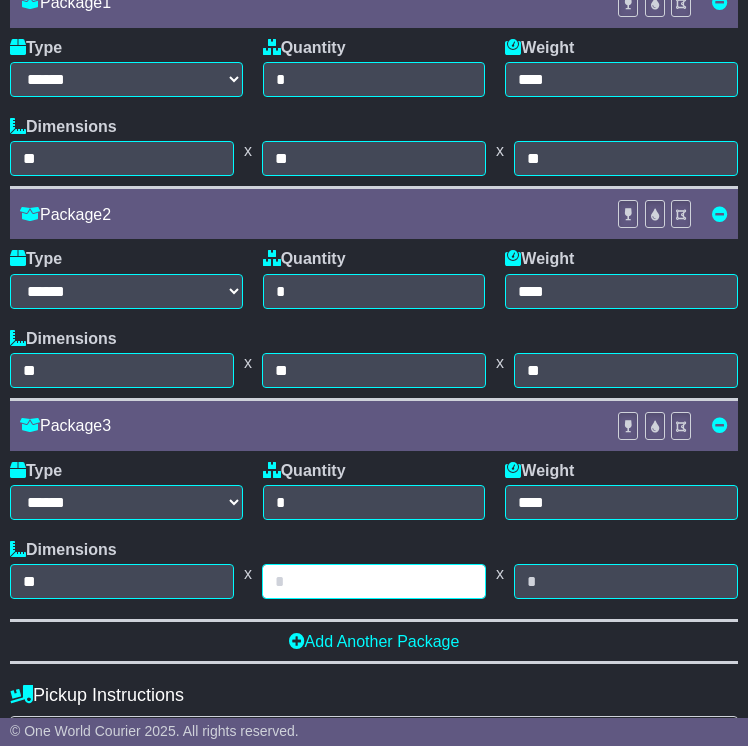 drag, startPoint x: 314, startPoint y: 584, endPoint x: 458, endPoint y: 562, distance: 145.67087 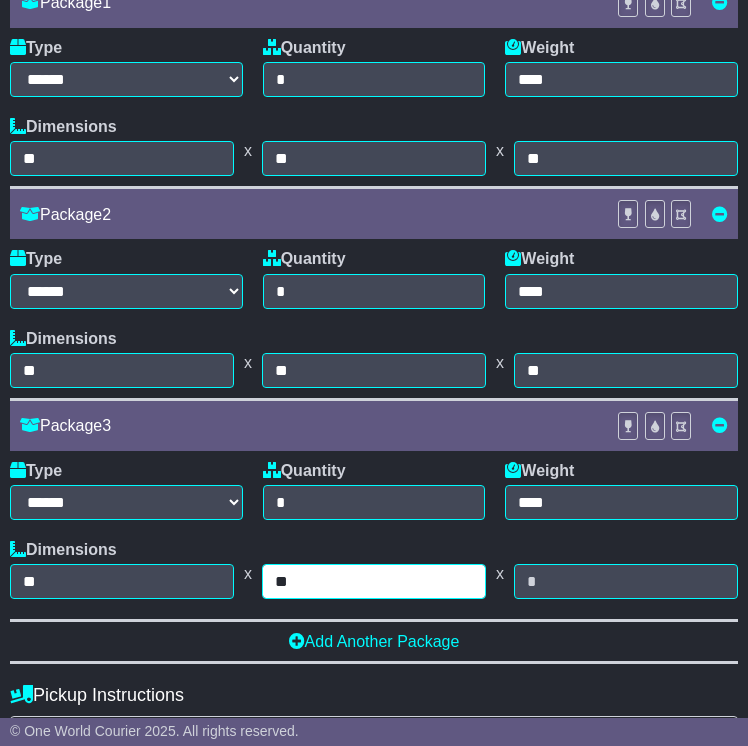type on "**" 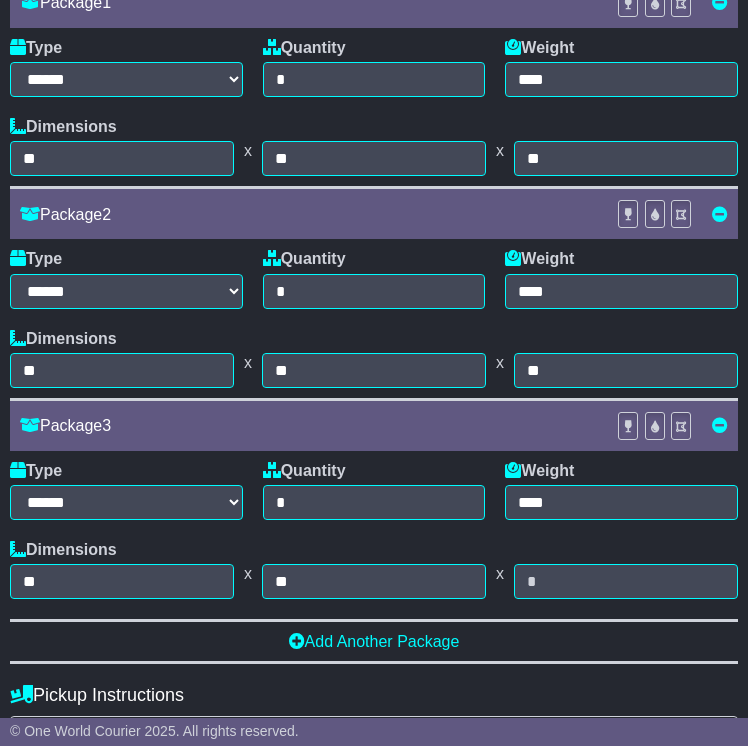drag, startPoint x: 664, startPoint y: 595, endPoint x: 645, endPoint y: 583, distance: 22.472204 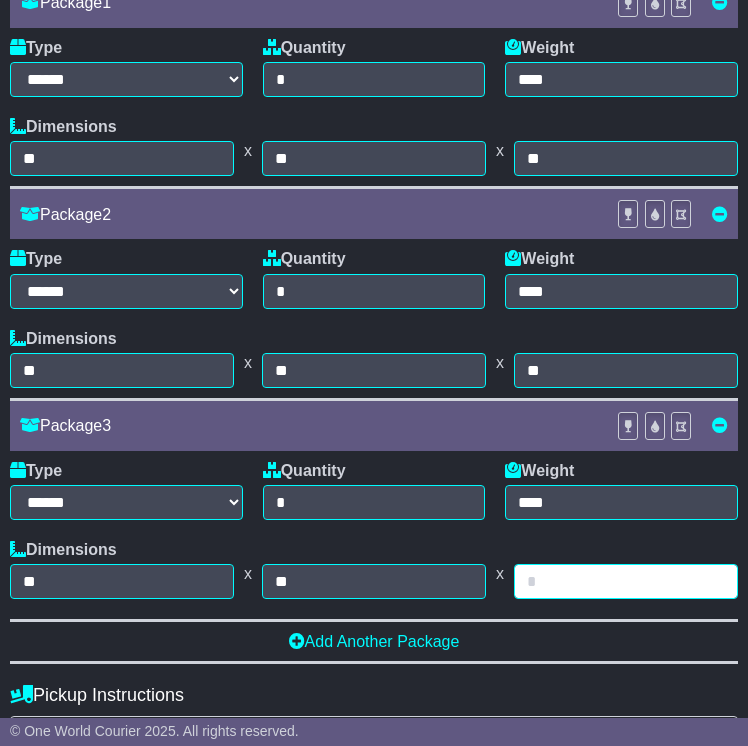 click at bounding box center [626, 581] 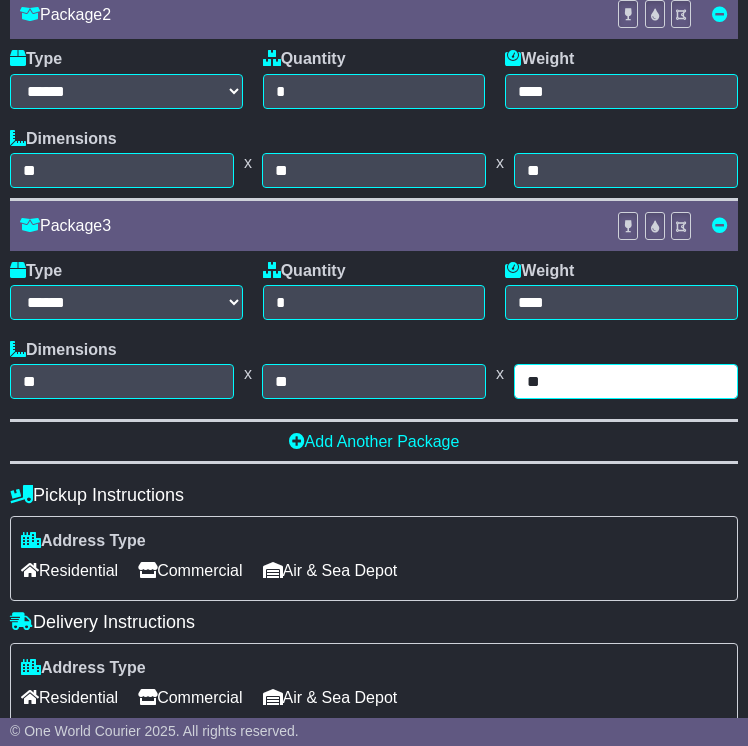 type on "**" 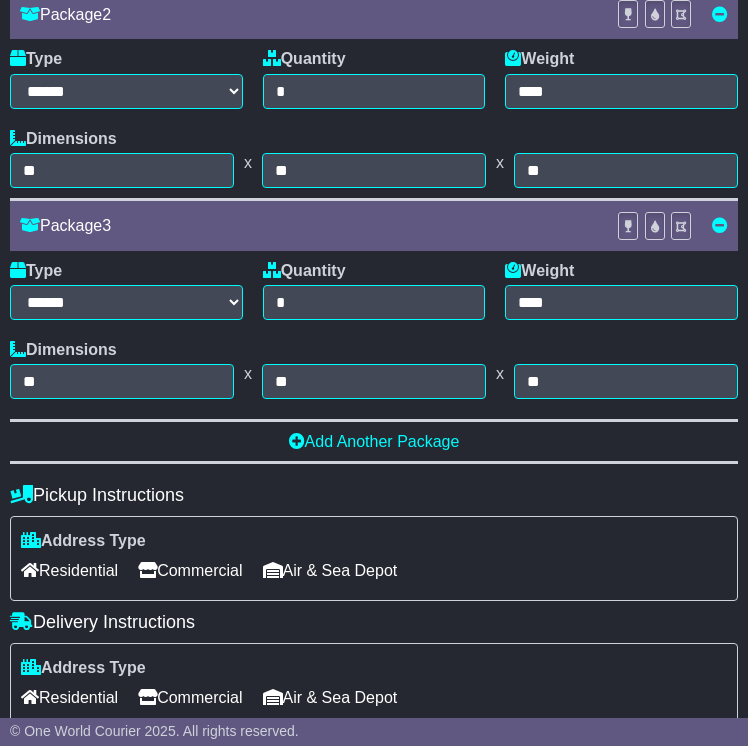 click on "Commercial" at bounding box center [190, 570] 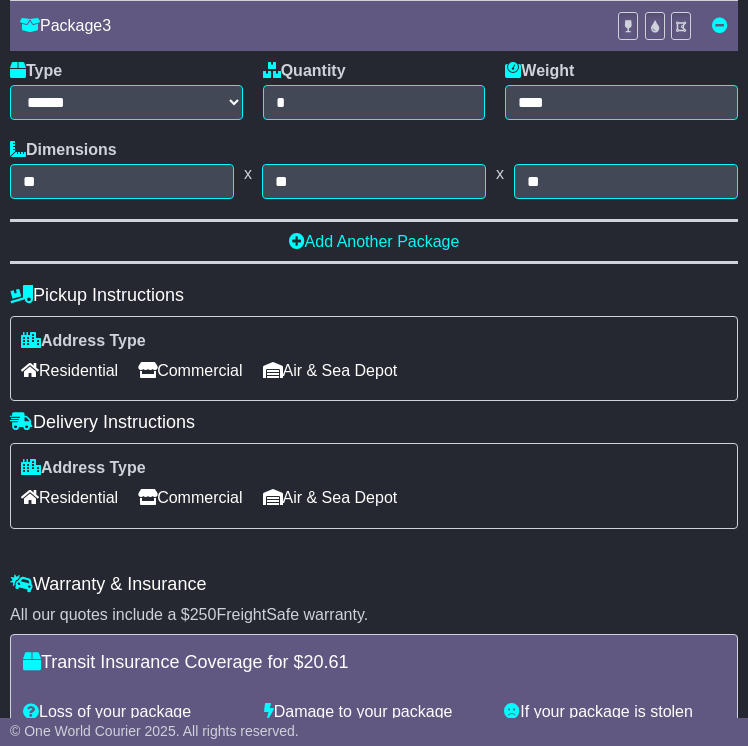 click on "Commercial" at bounding box center [190, 497] 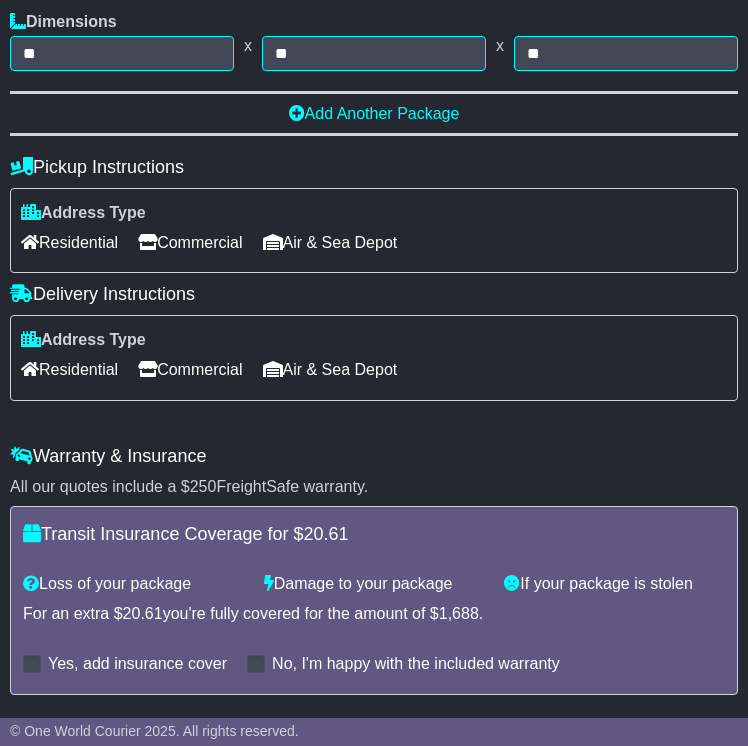 scroll, scrollTop: 1379, scrollLeft: 0, axis: vertical 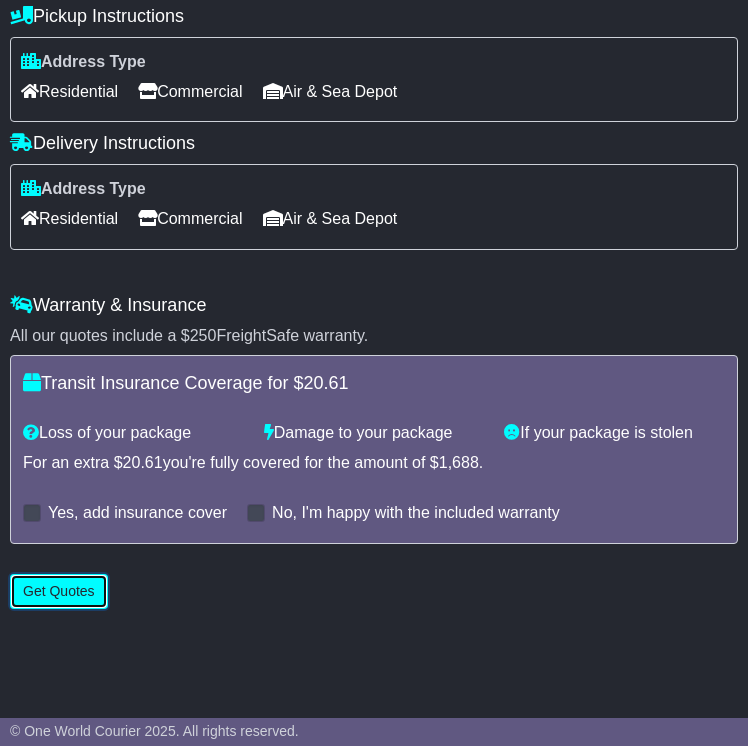 click on "Get Quotes" at bounding box center (59, 591) 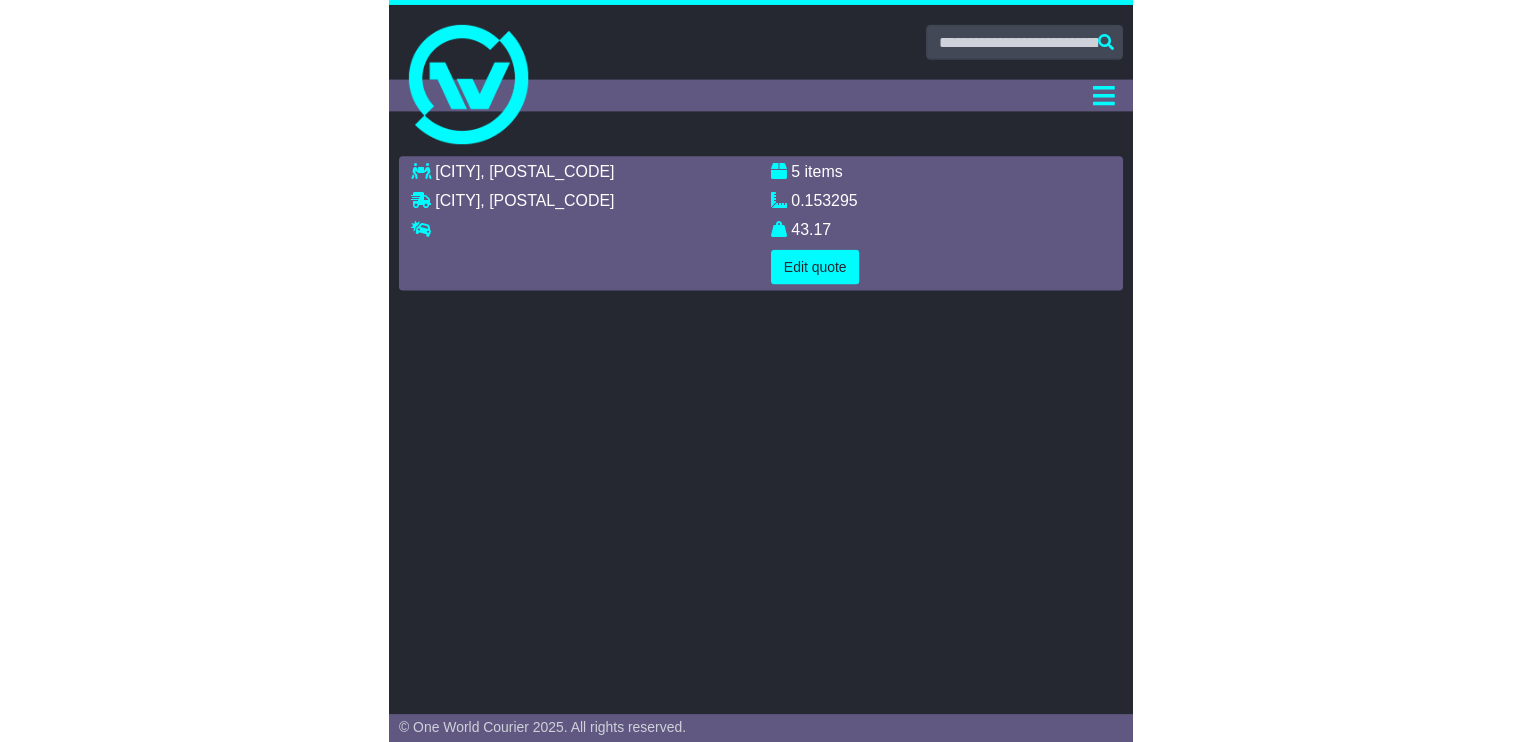 scroll, scrollTop: 0, scrollLeft: 0, axis: both 